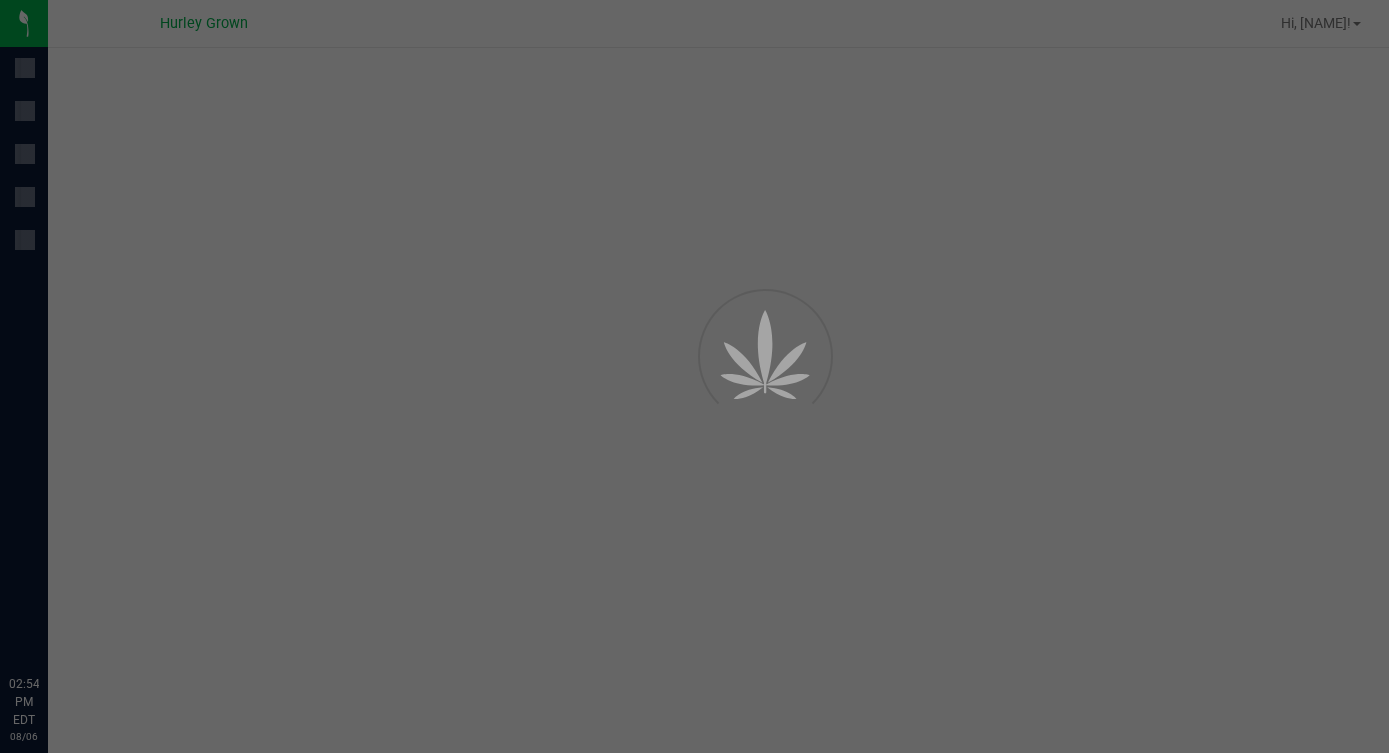 scroll, scrollTop: 0, scrollLeft: 0, axis: both 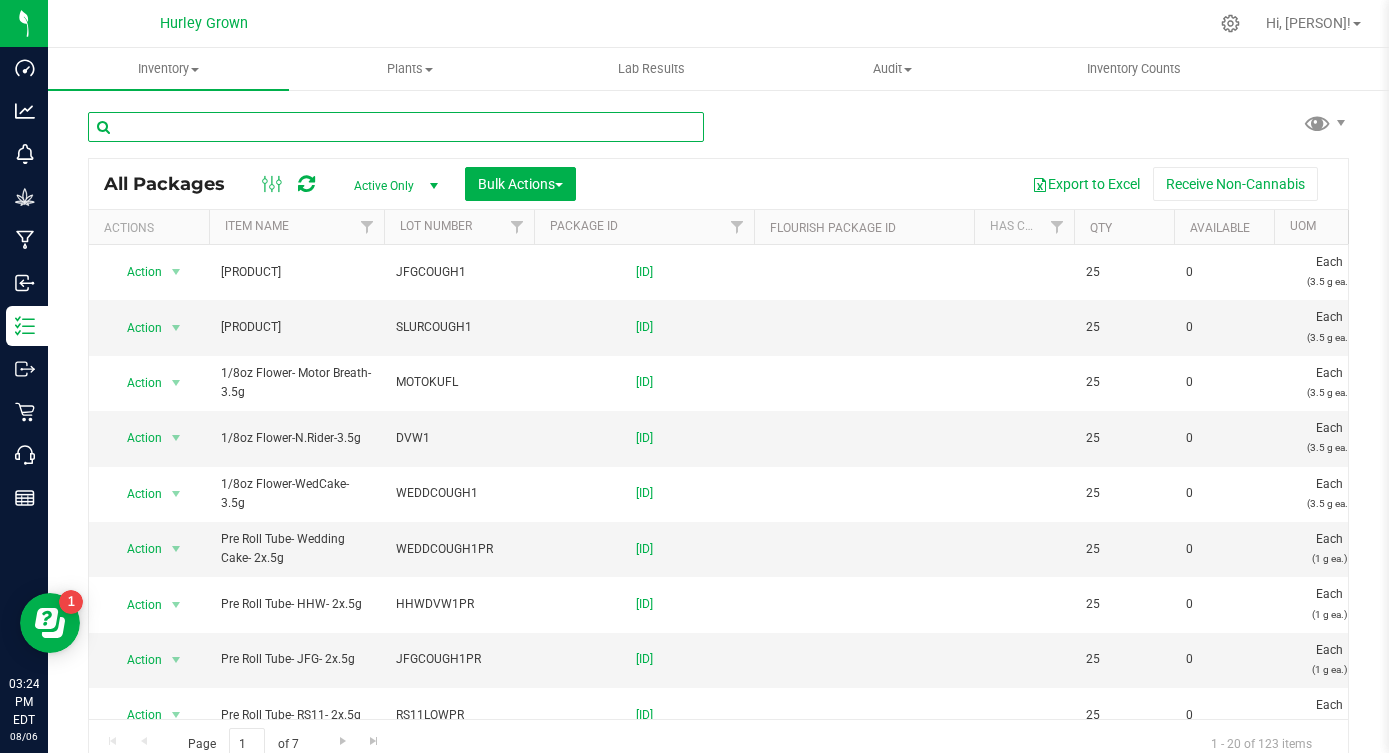 click at bounding box center [396, 127] 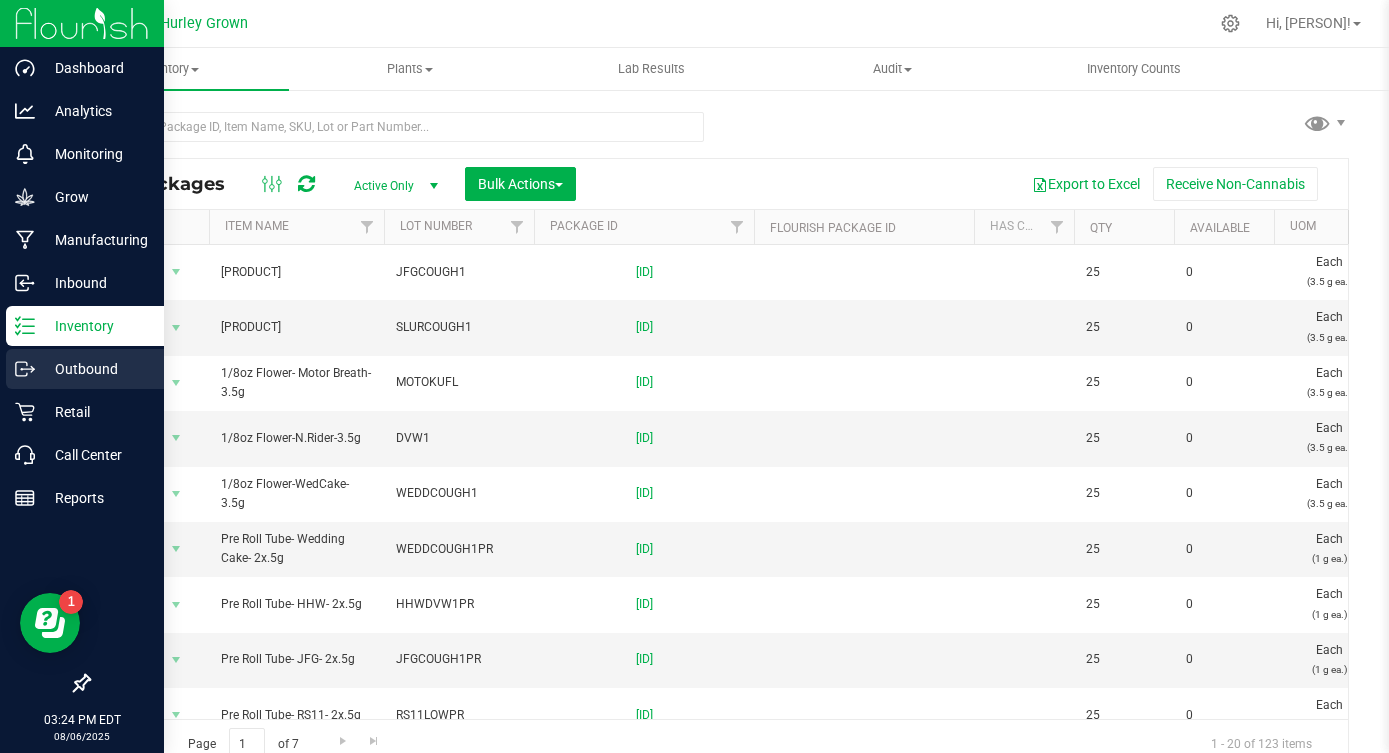 click 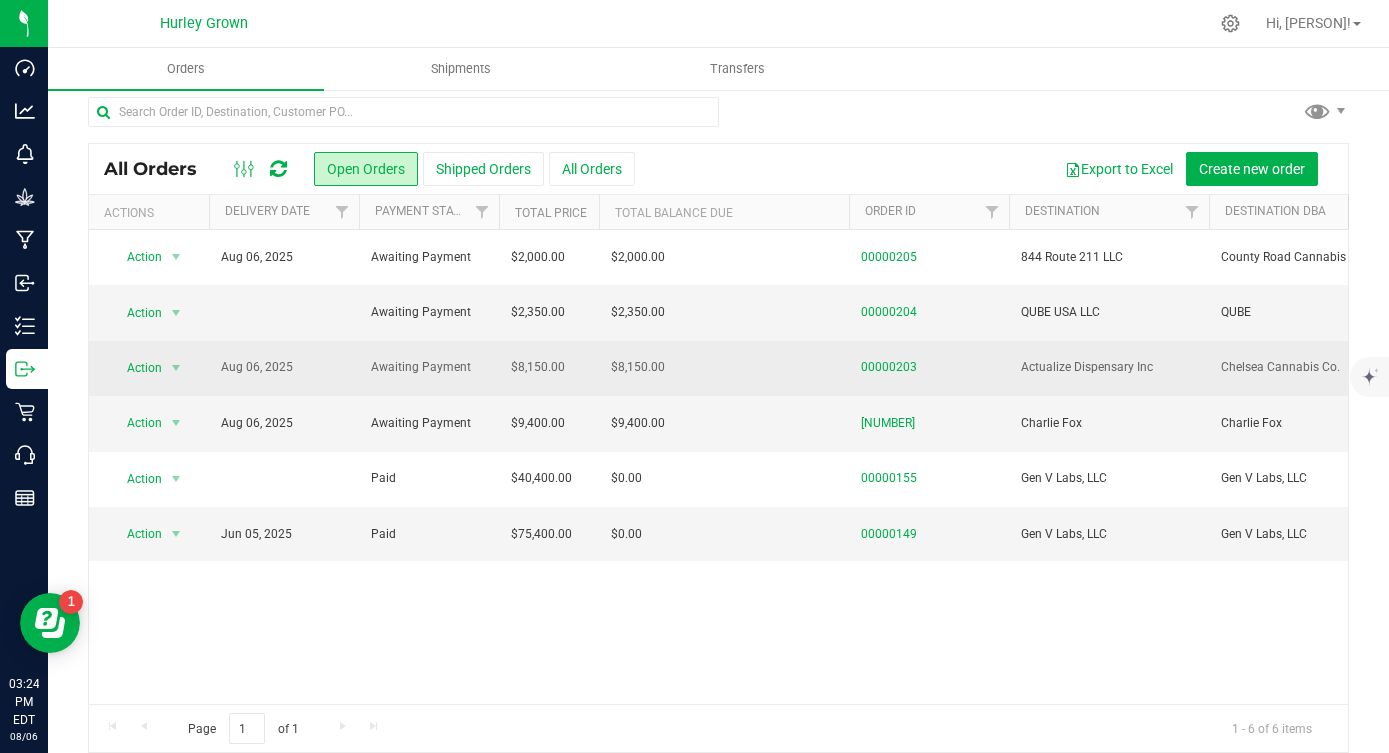 scroll, scrollTop: 0, scrollLeft: 0, axis: both 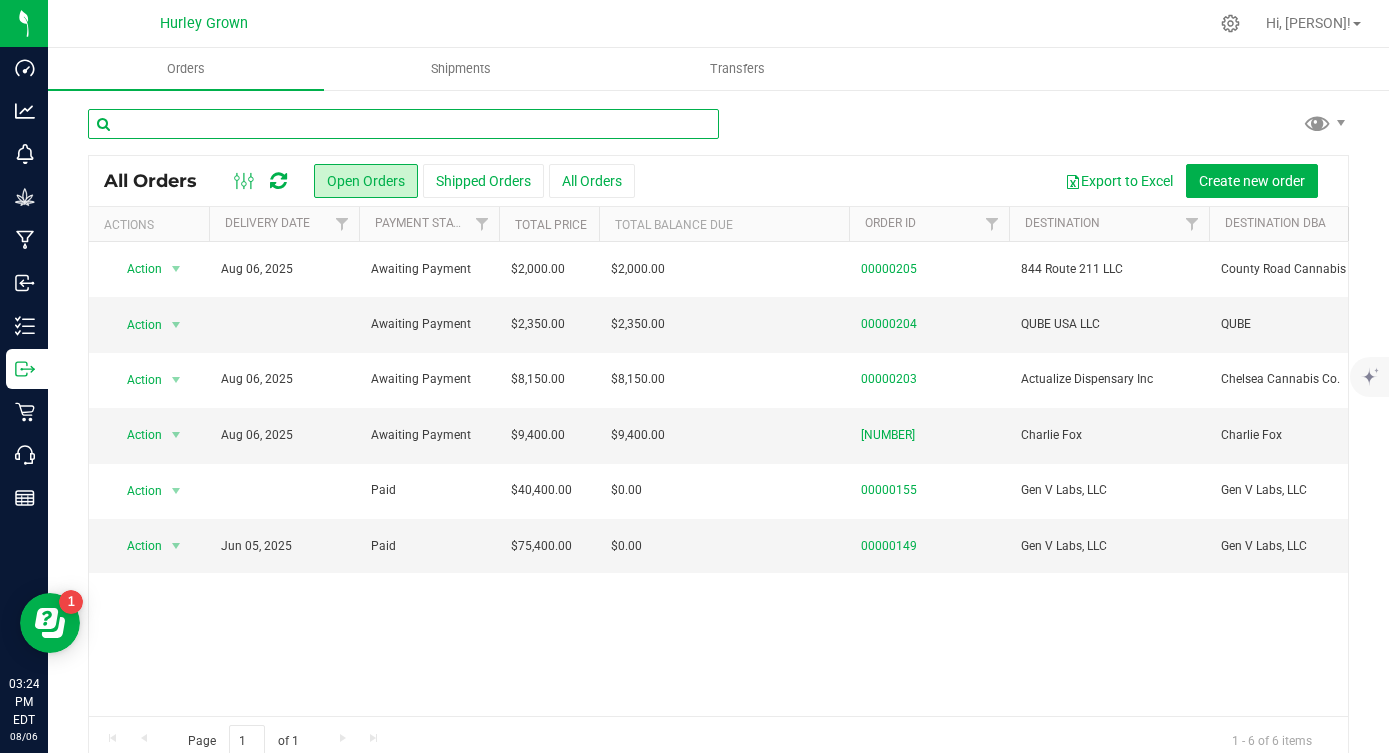 click at bounding box center [403, 124] 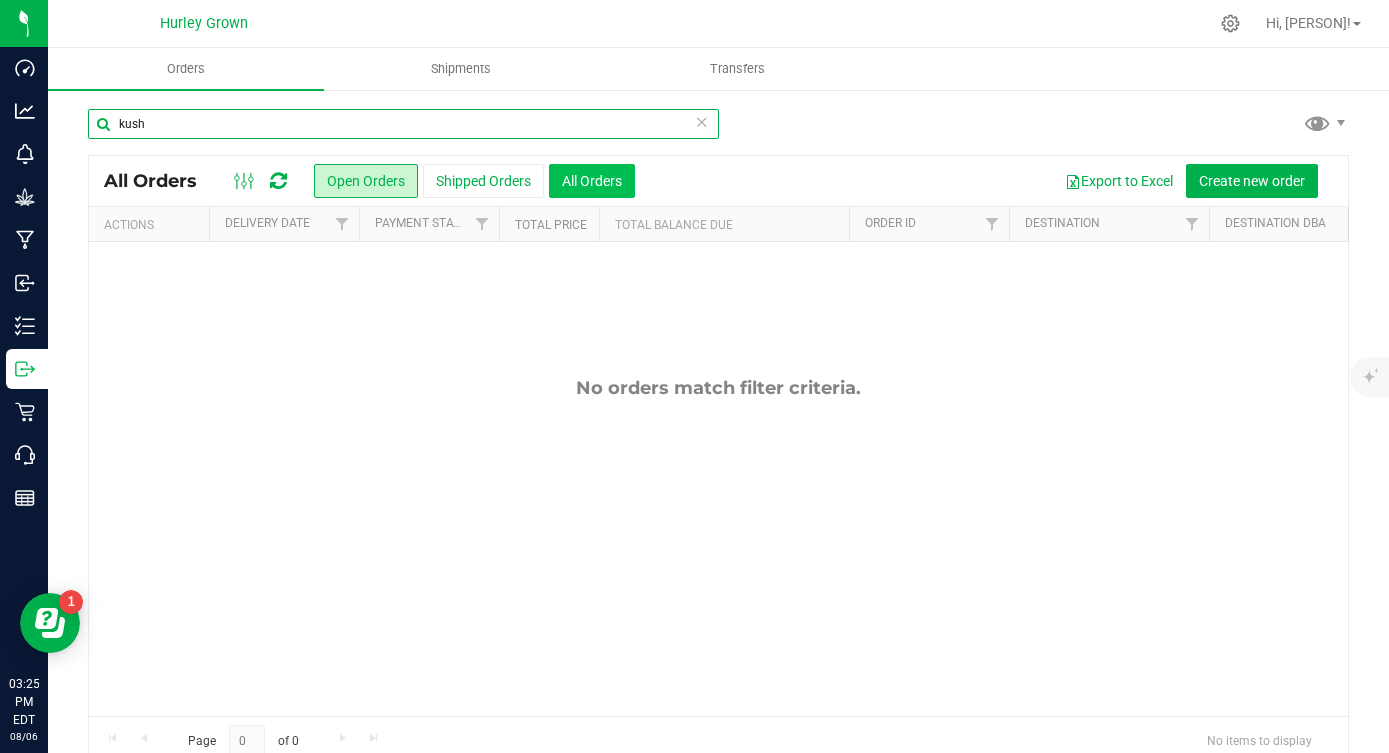 type on "kush" 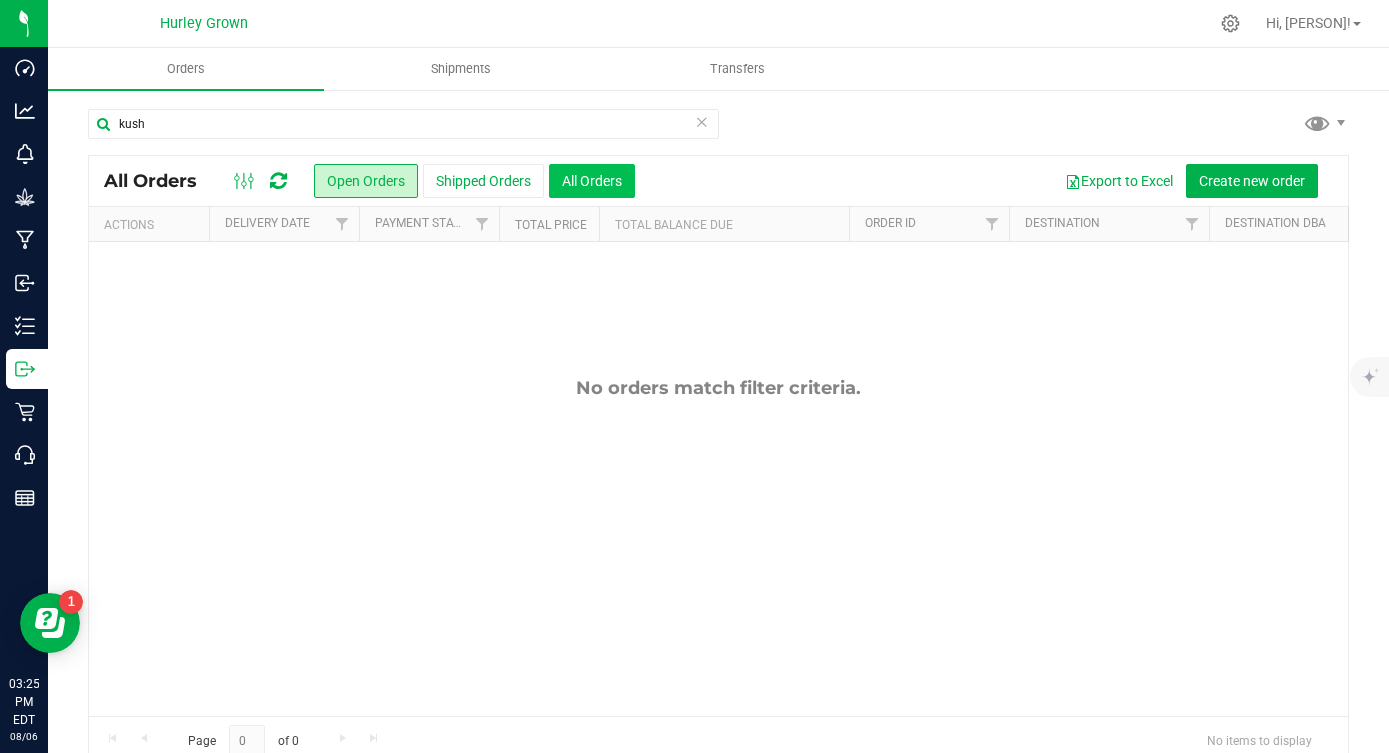 click on "All Orders" at bounding box center [592, 181] 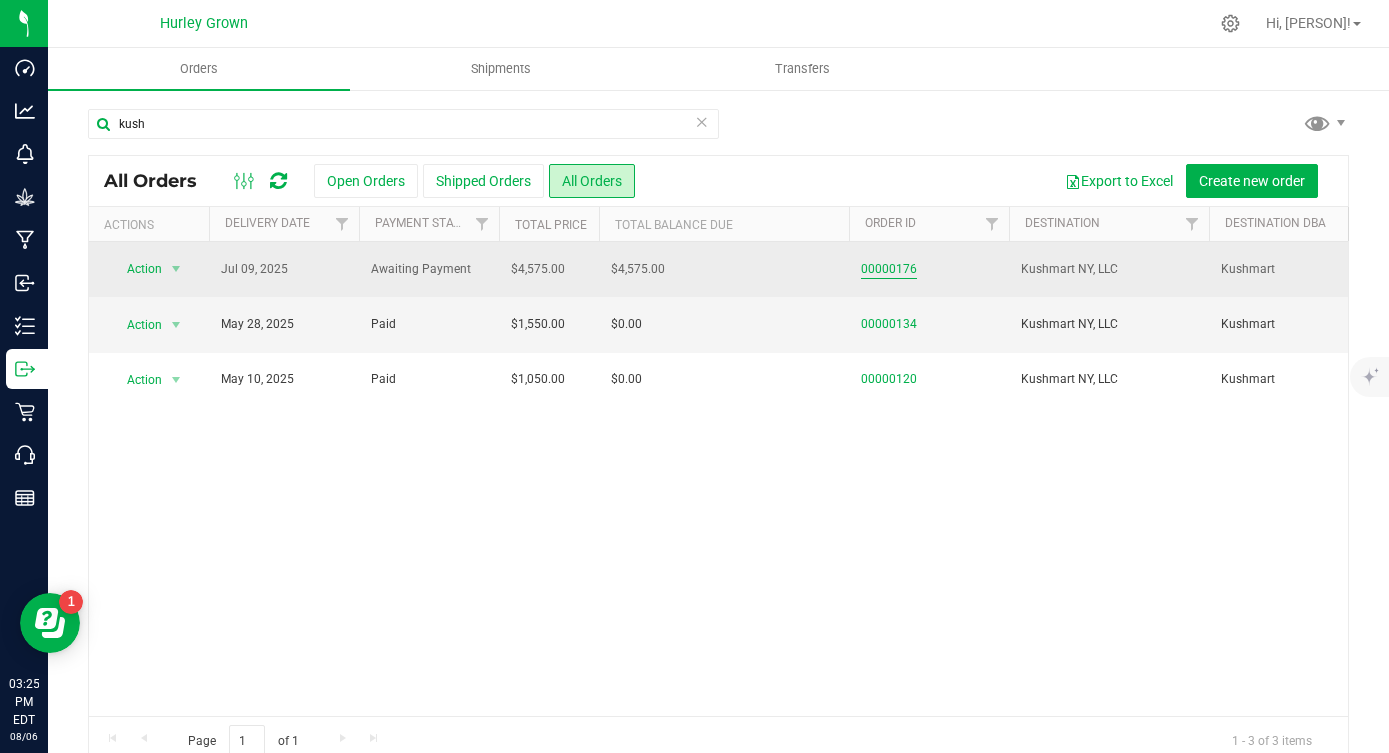 click on "00000176" at bounding box center (889, 269) 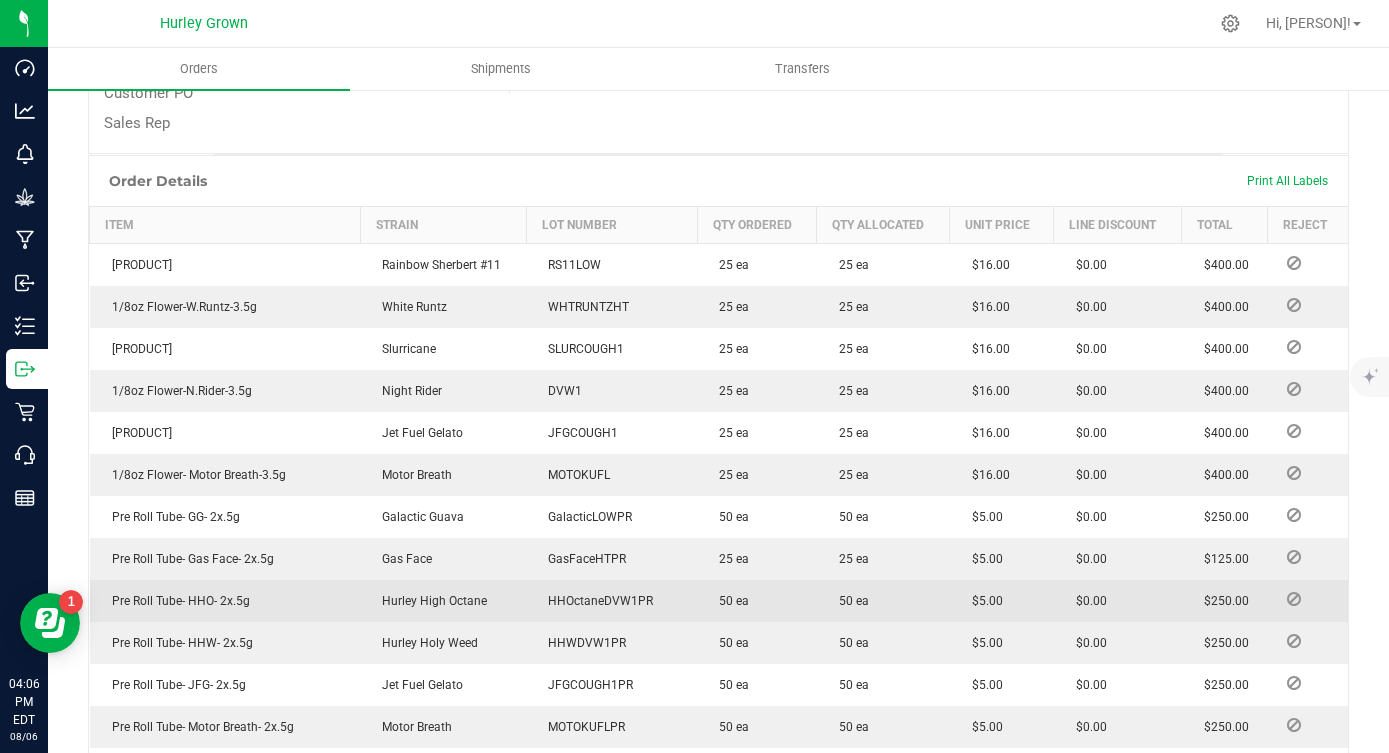 scroll, scrollTop: 0, scrollLeft: 0, axis: both 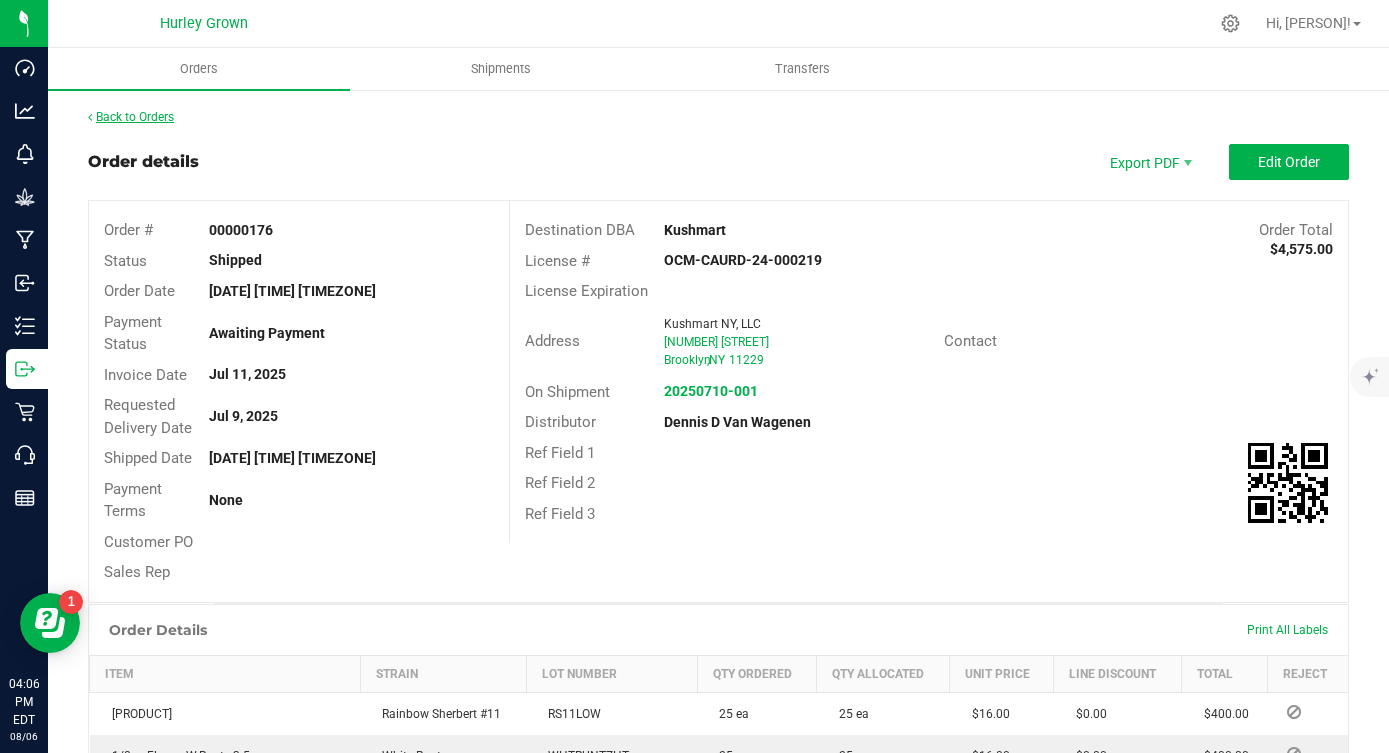 click on "Back to Orders" at bounding box center (131, 117) 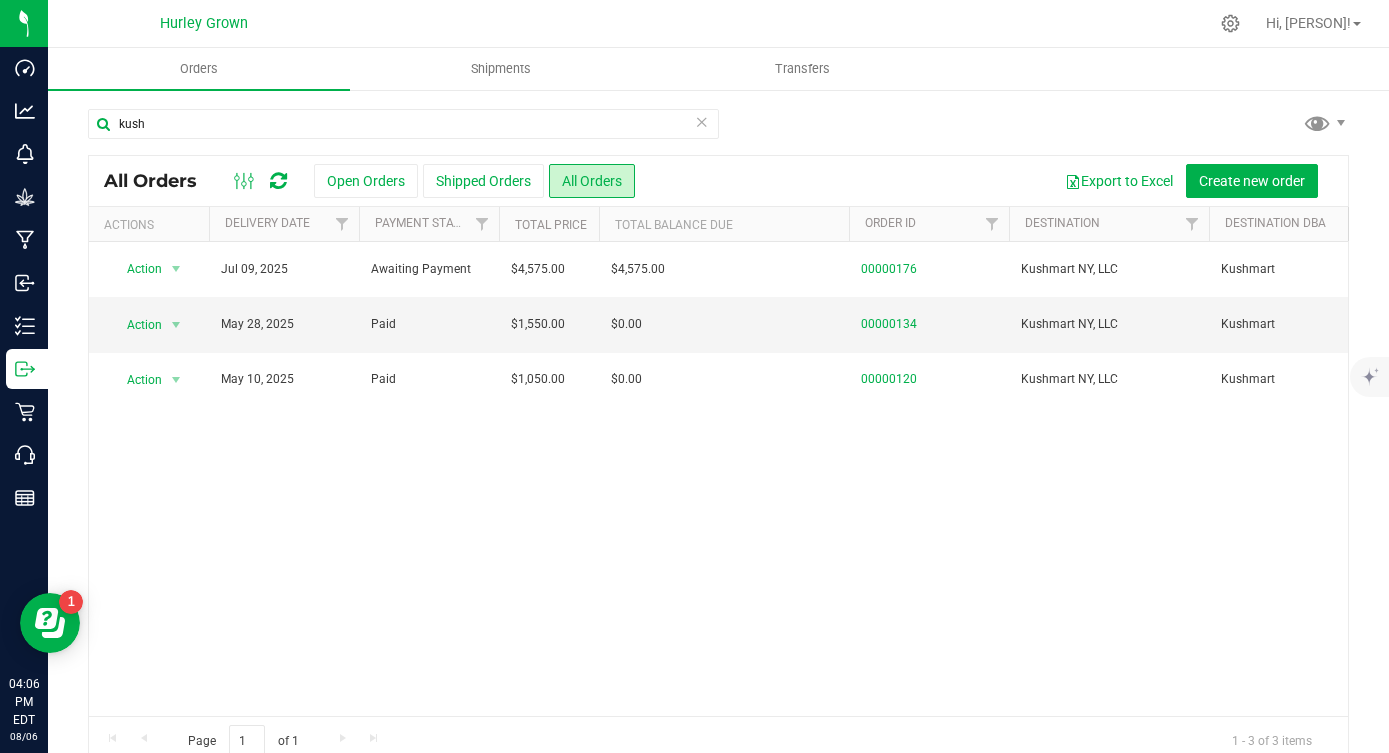 click at bounding box center (702, 121) 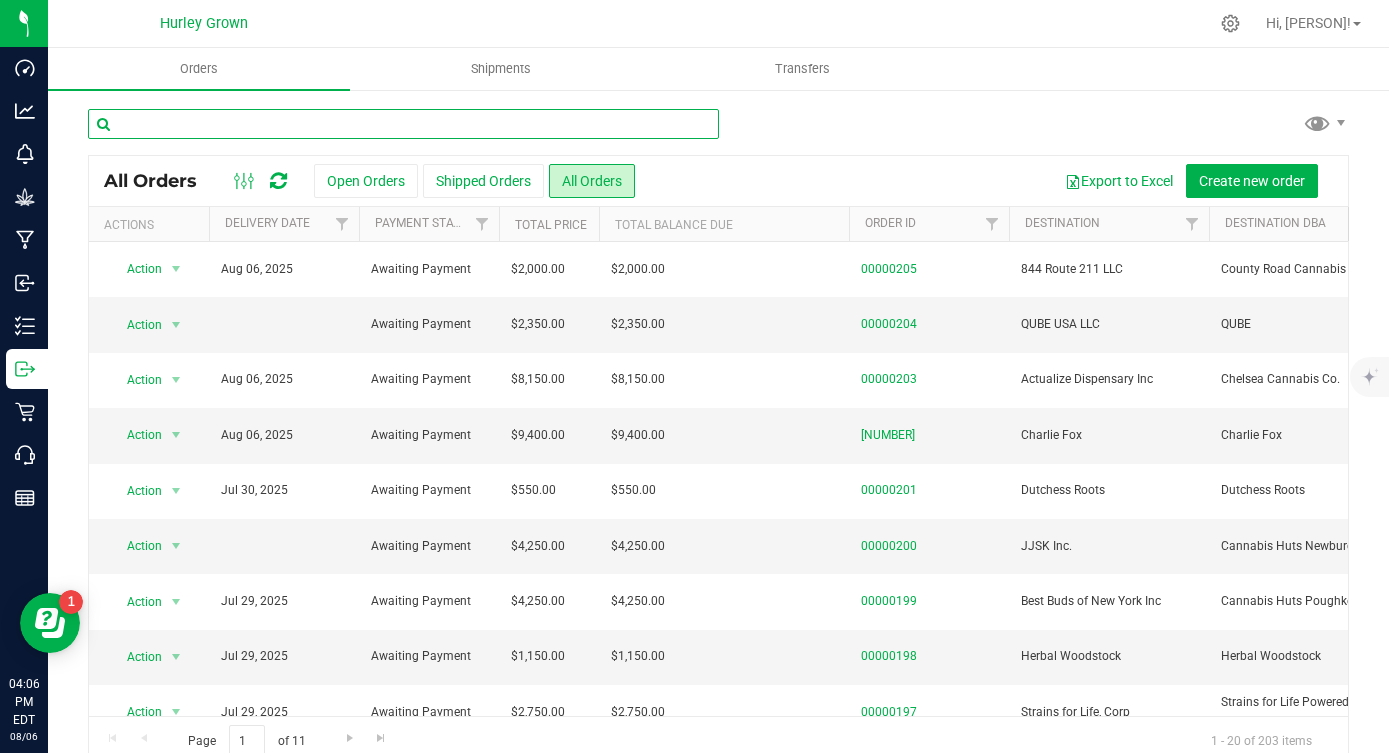 click at bounding box center (403, 124) 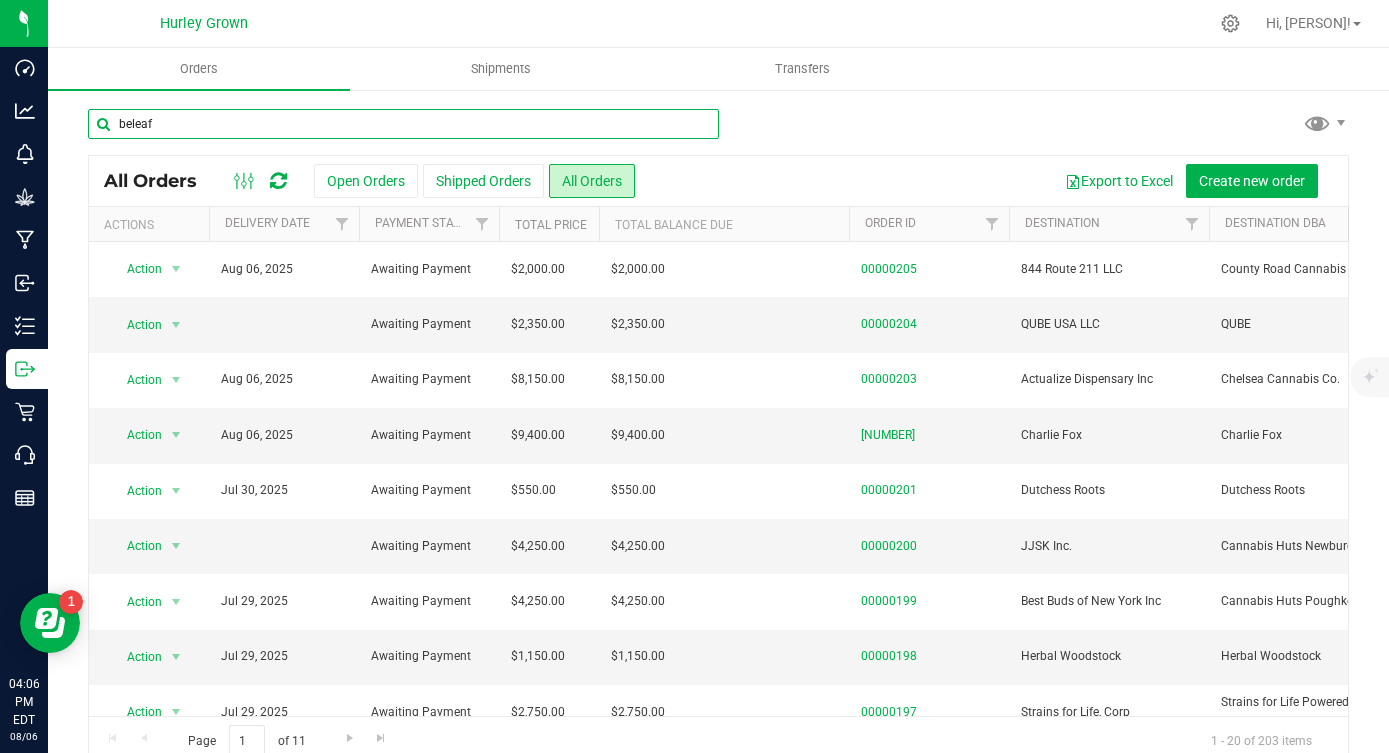 type on "beleaf" 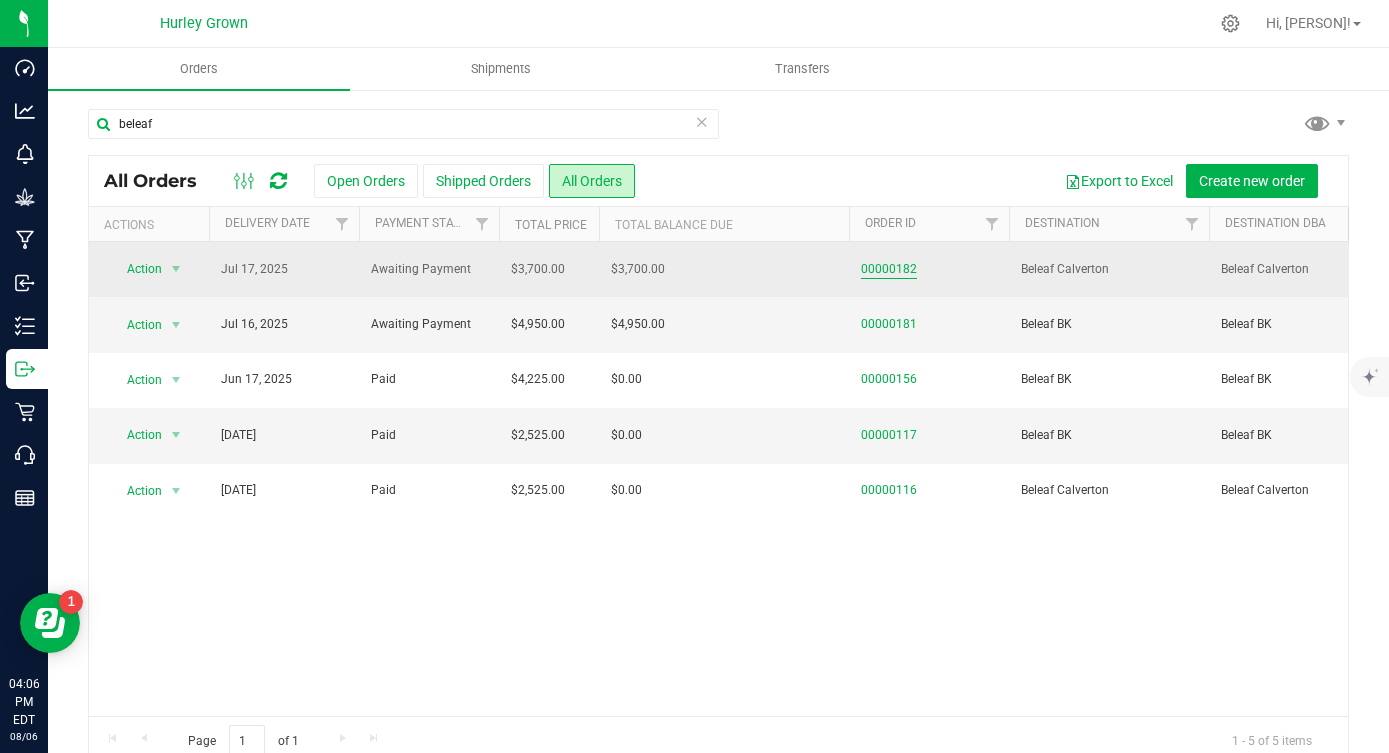 click on "00000182" at bounding box center [889, 269] 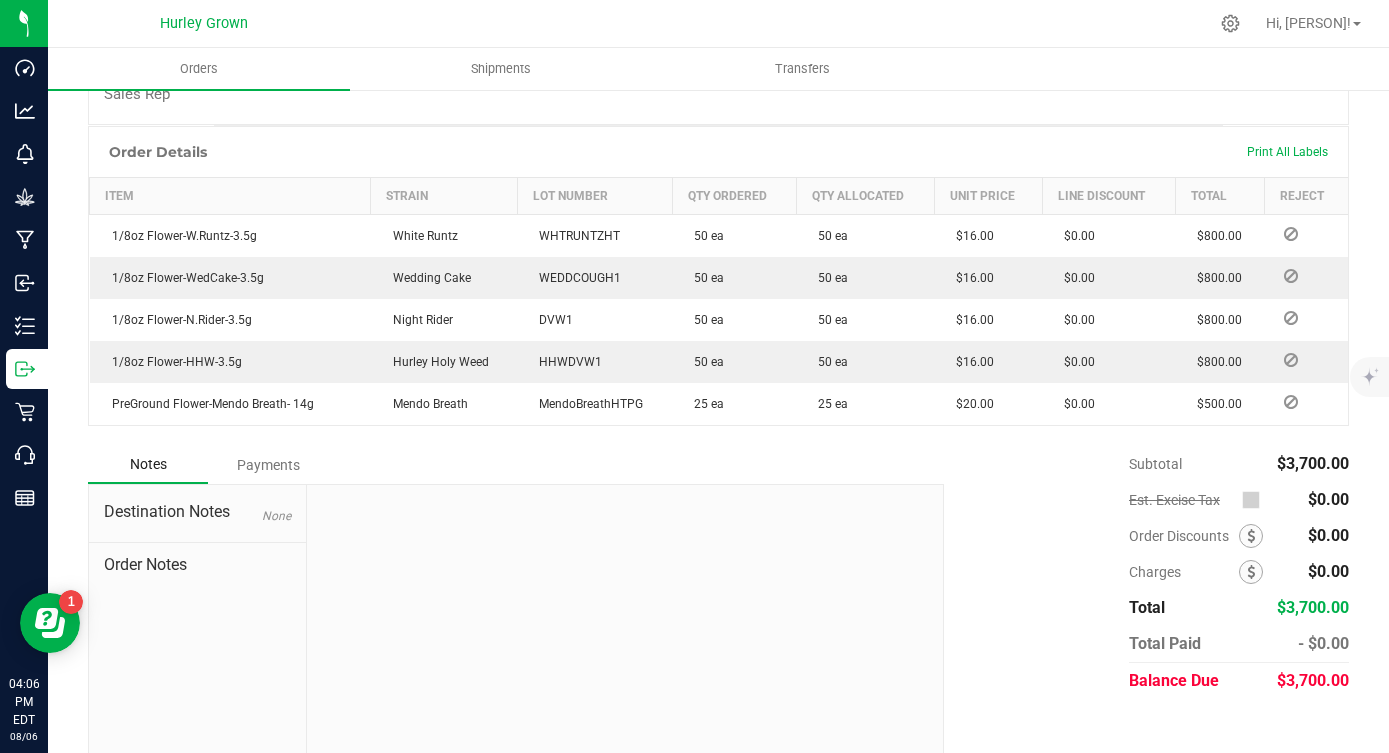 scroll, scrollTop: 498, scrollLeft: 0, axis: vertical 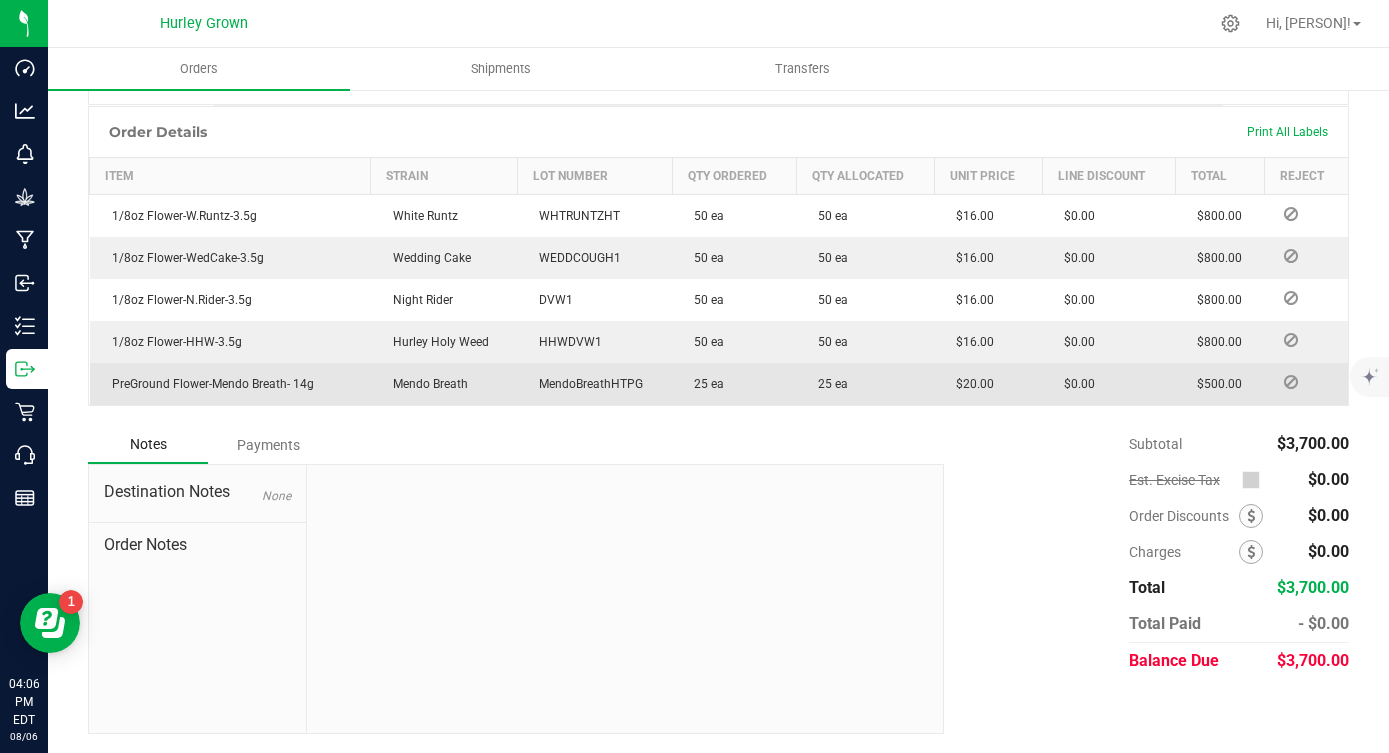 click on "MendoBreathHTPG" at bounding box center [586, 384] 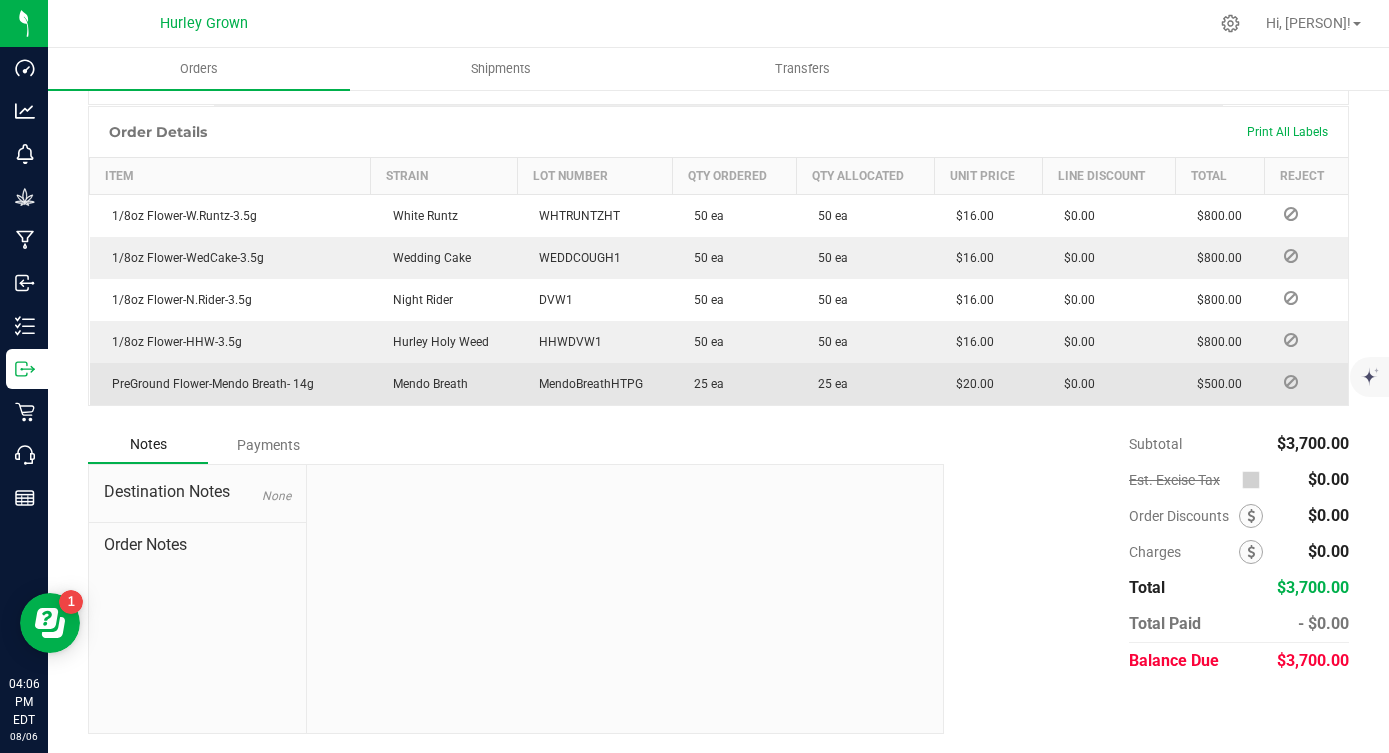 click on "MendoBreathHTPG" at bounding box center (586, 384) 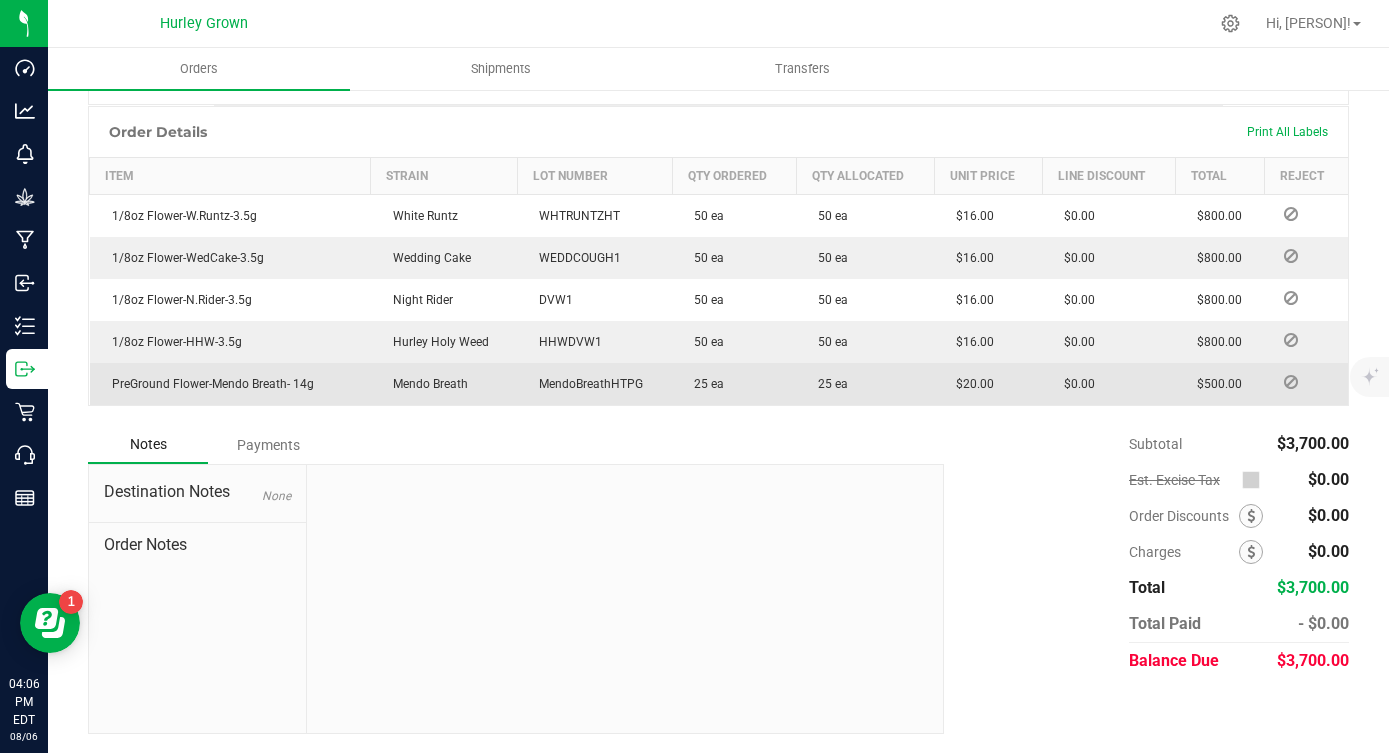 click on "MendoBreathHTPG" at bounding box center (586, 384) 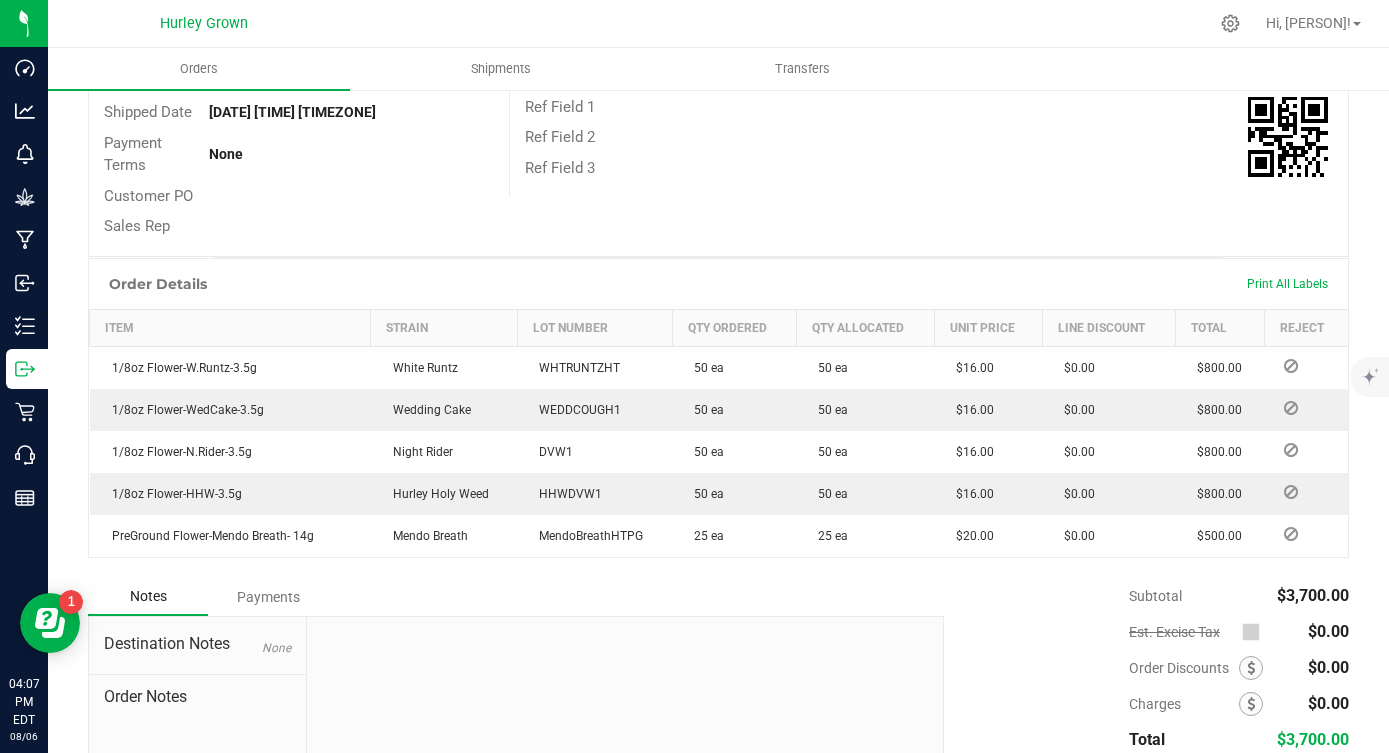 scroll, scrollTop: 371, scrollLeft: 0, axis: vertical 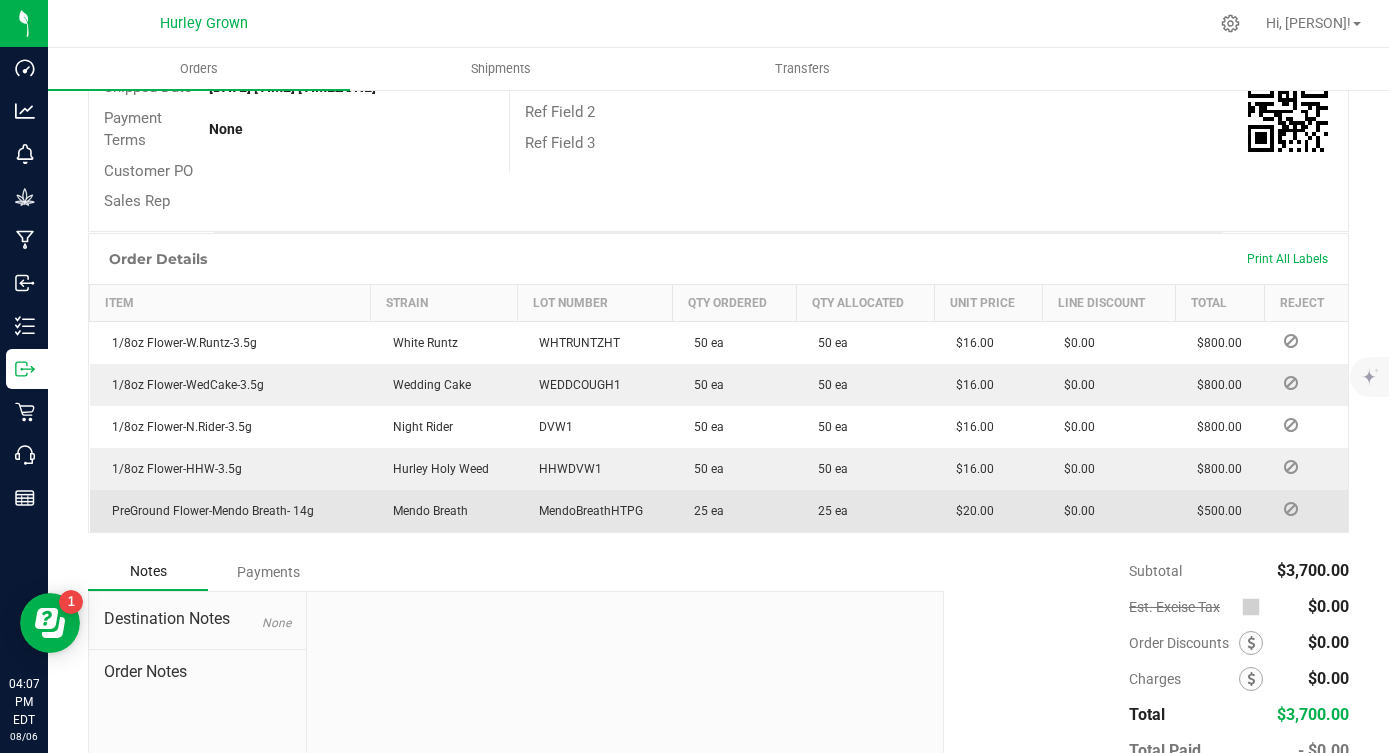 copy on "MendoBreathHTPG" 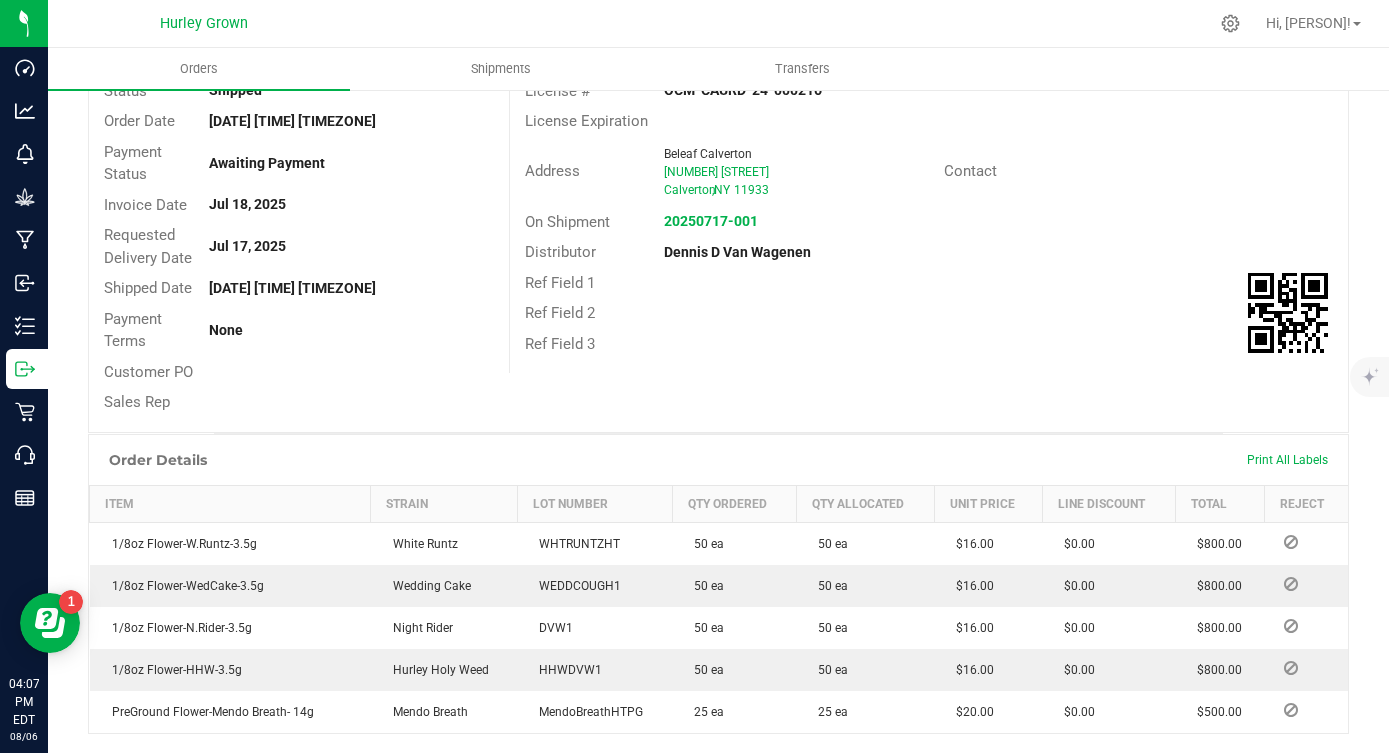 scroll, scrollTop: 0, scrollLeft: 0, axis: both 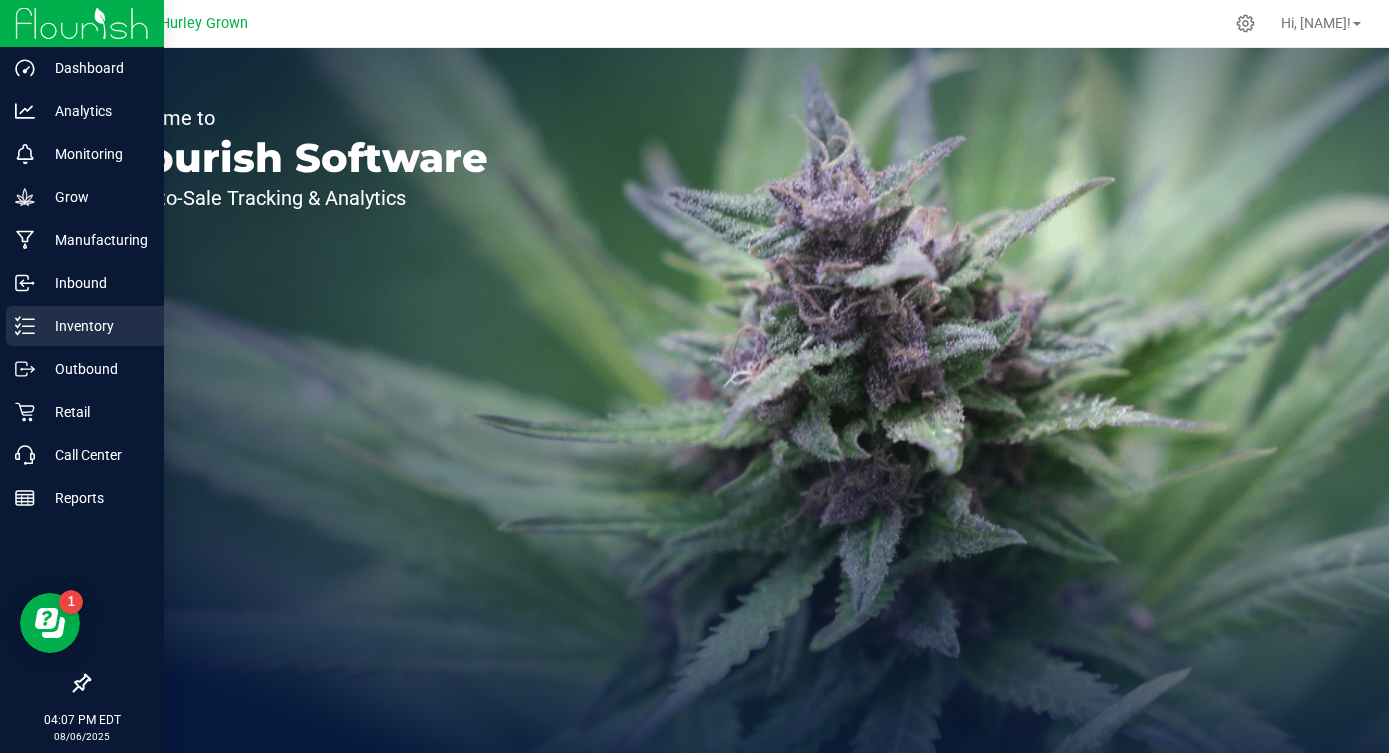 click on "Inventory" at bounding box center [95, 326] 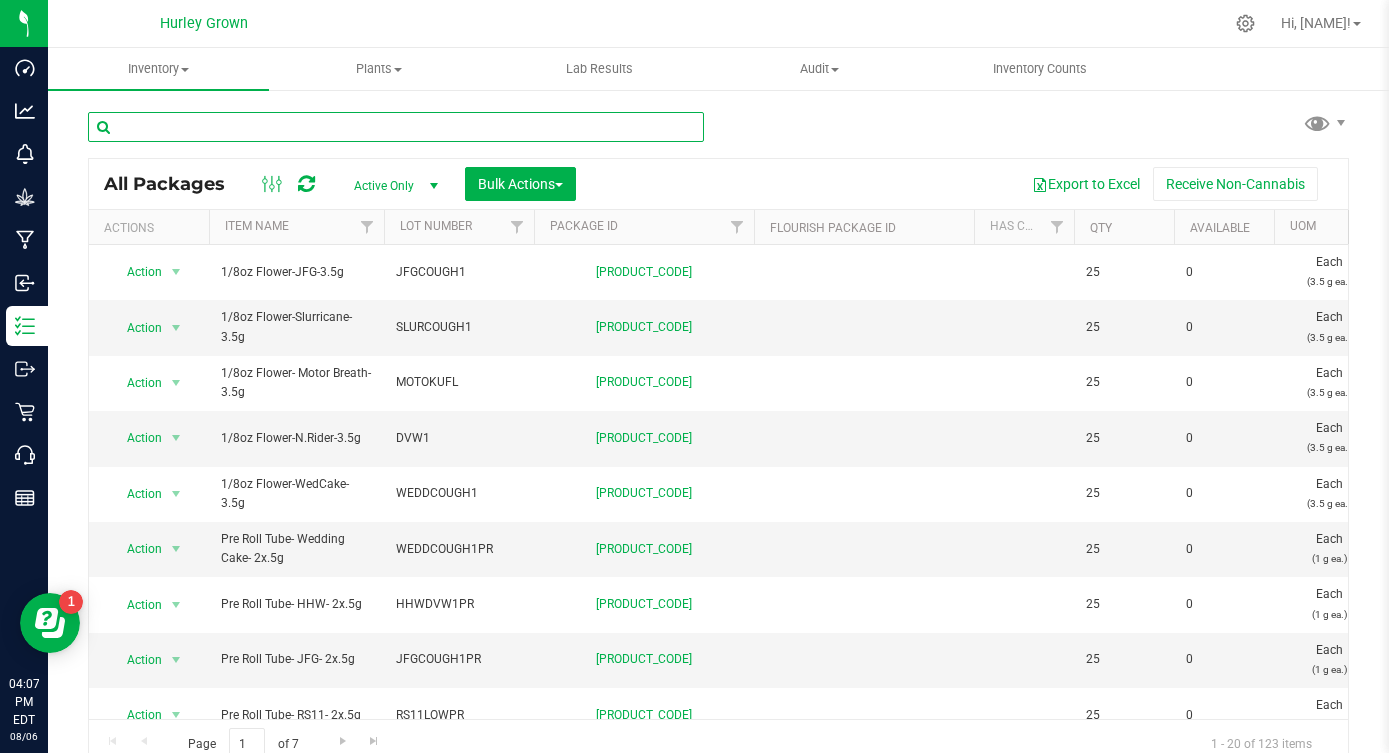 click at bounding box center (396, 127) 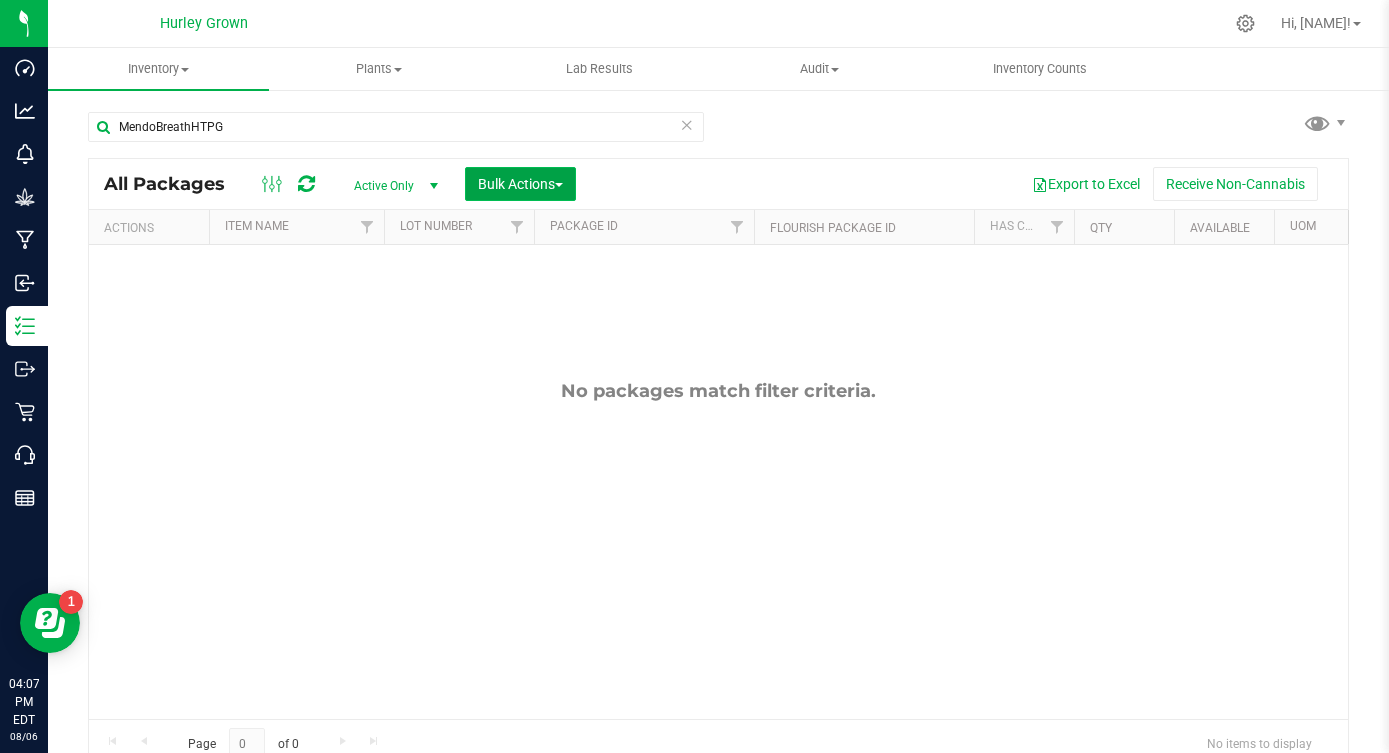 click on "Bulk Actions" at bounding box center [520, 184] 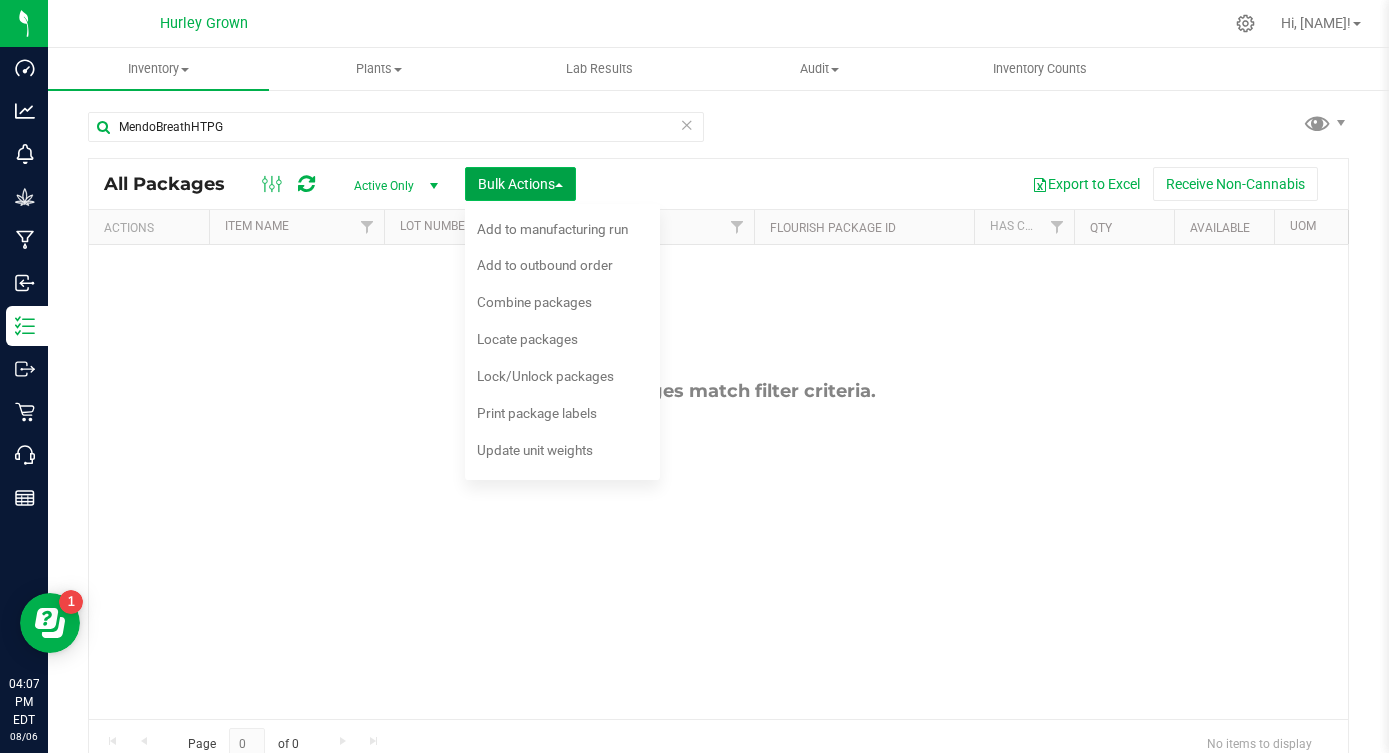 click on "Bulk Actions" at bounding box center (520, 184) 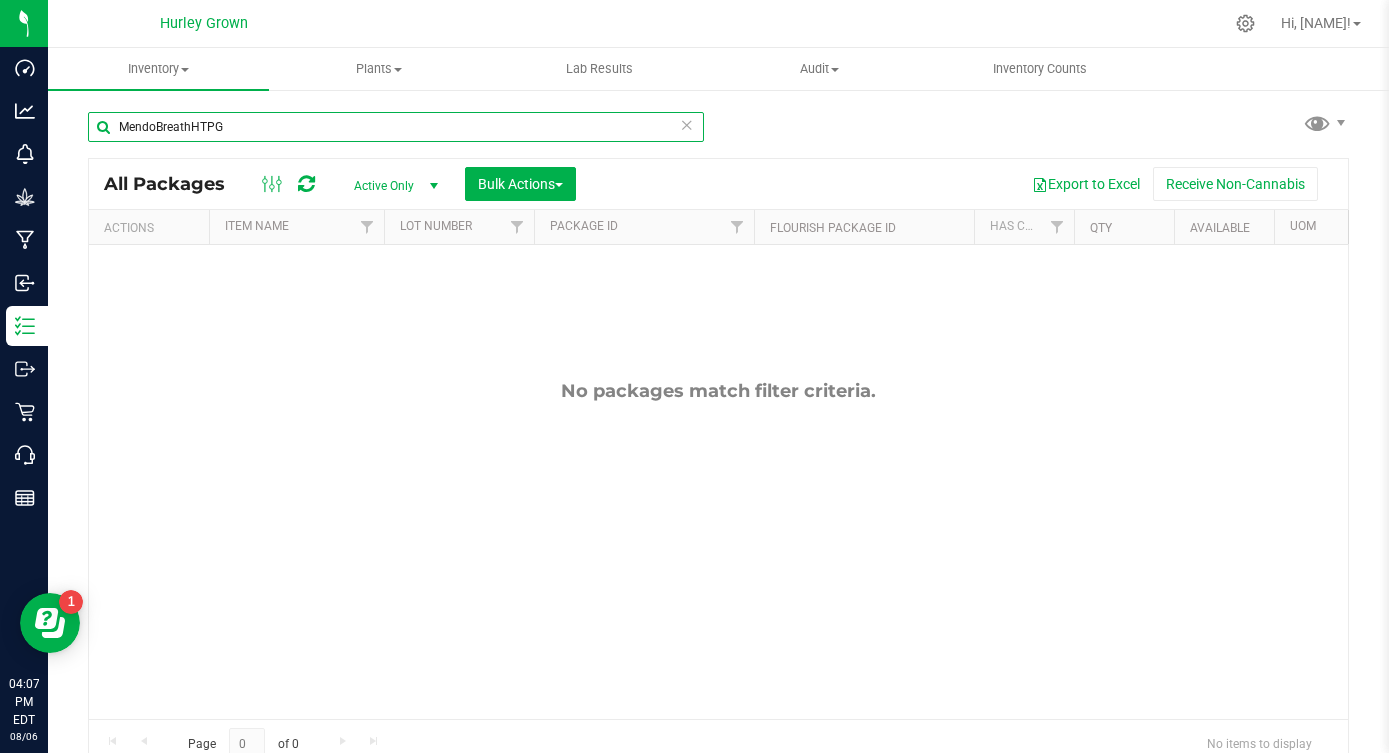 click on "MendoBreathHTPG" at bounding box center (396, 127) 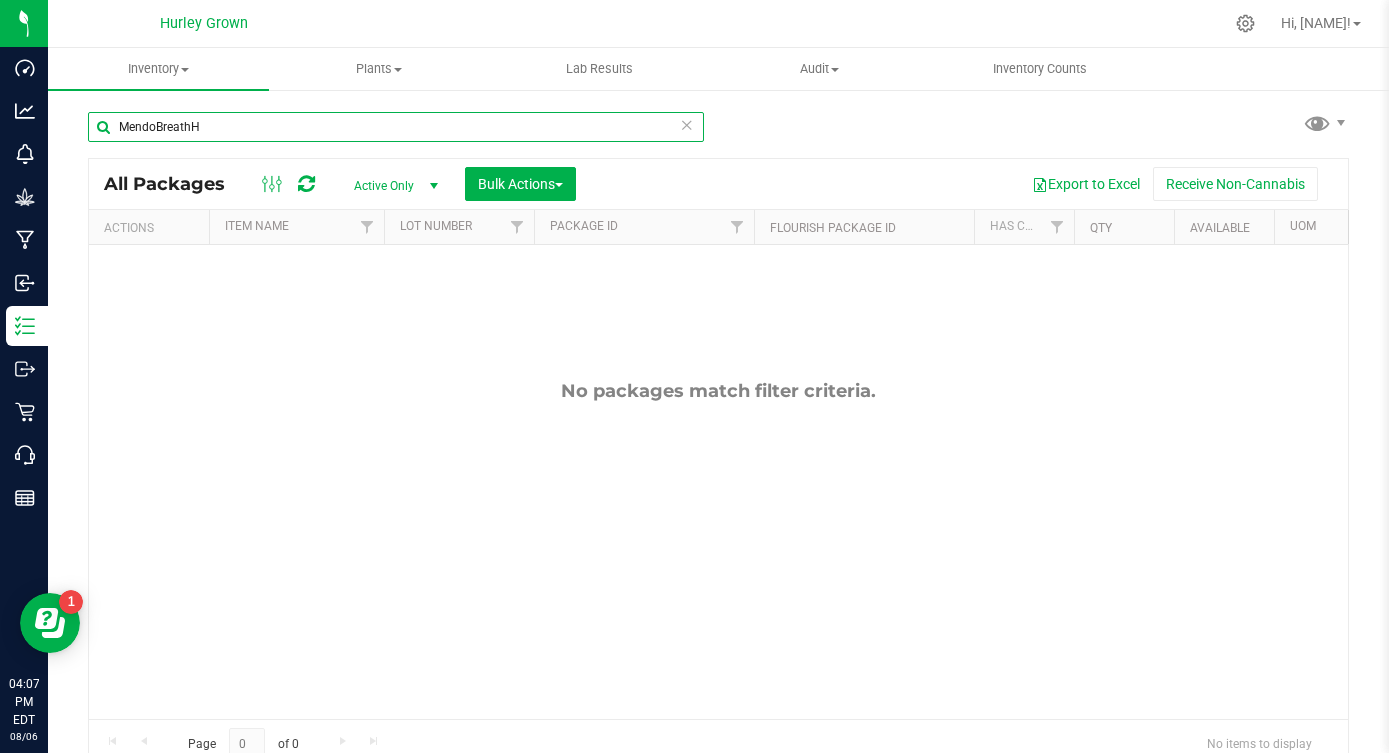 type on "MendoBreathH" 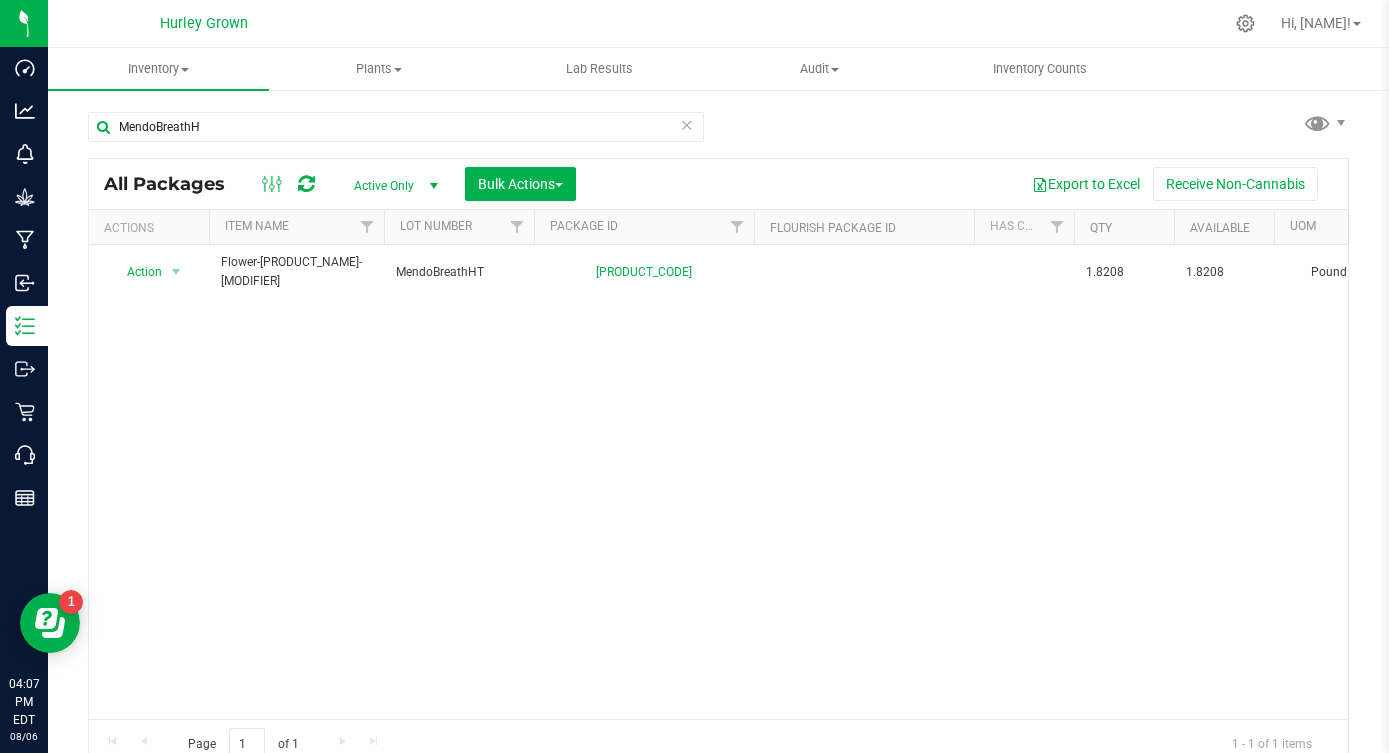 click at bounding box center [434, 186] 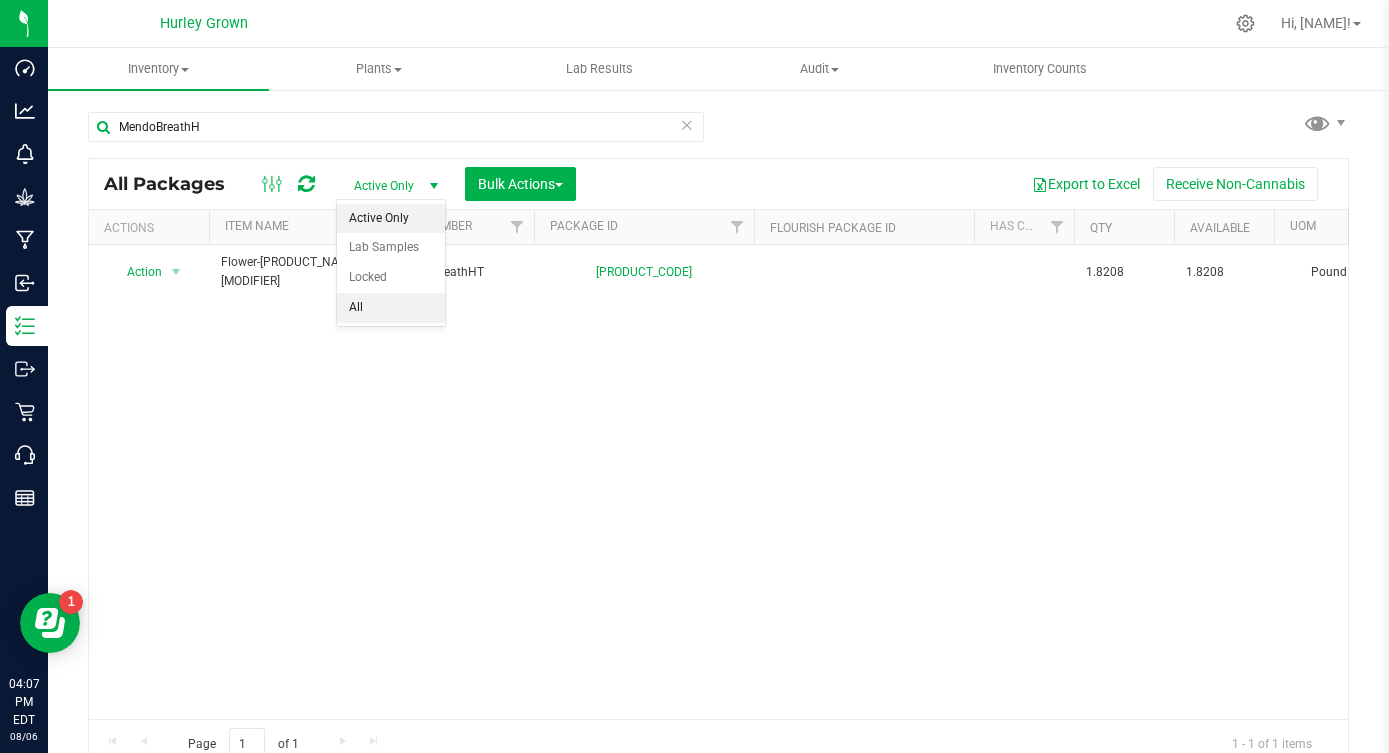 click on "All" at bounding box center (391, 308) 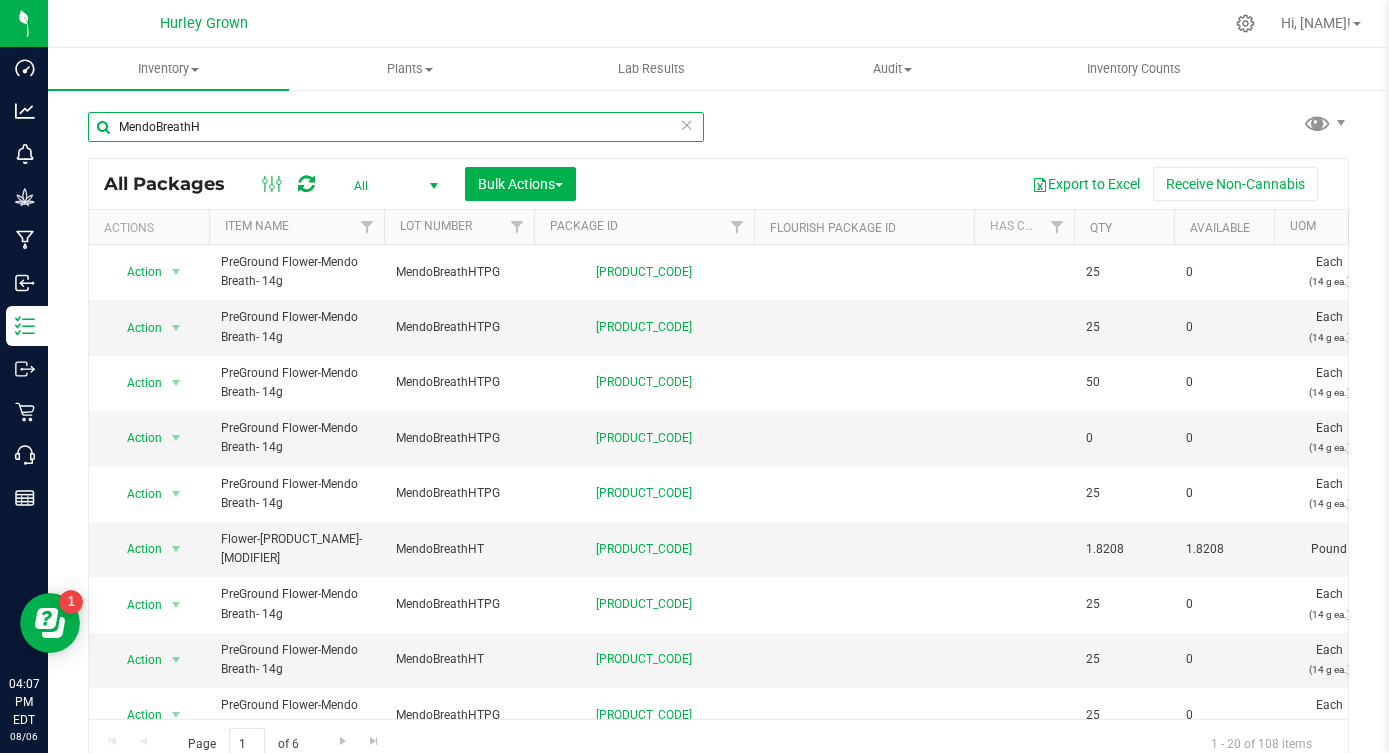 click on "MendoBreathH" at bounding box center [396, 127] 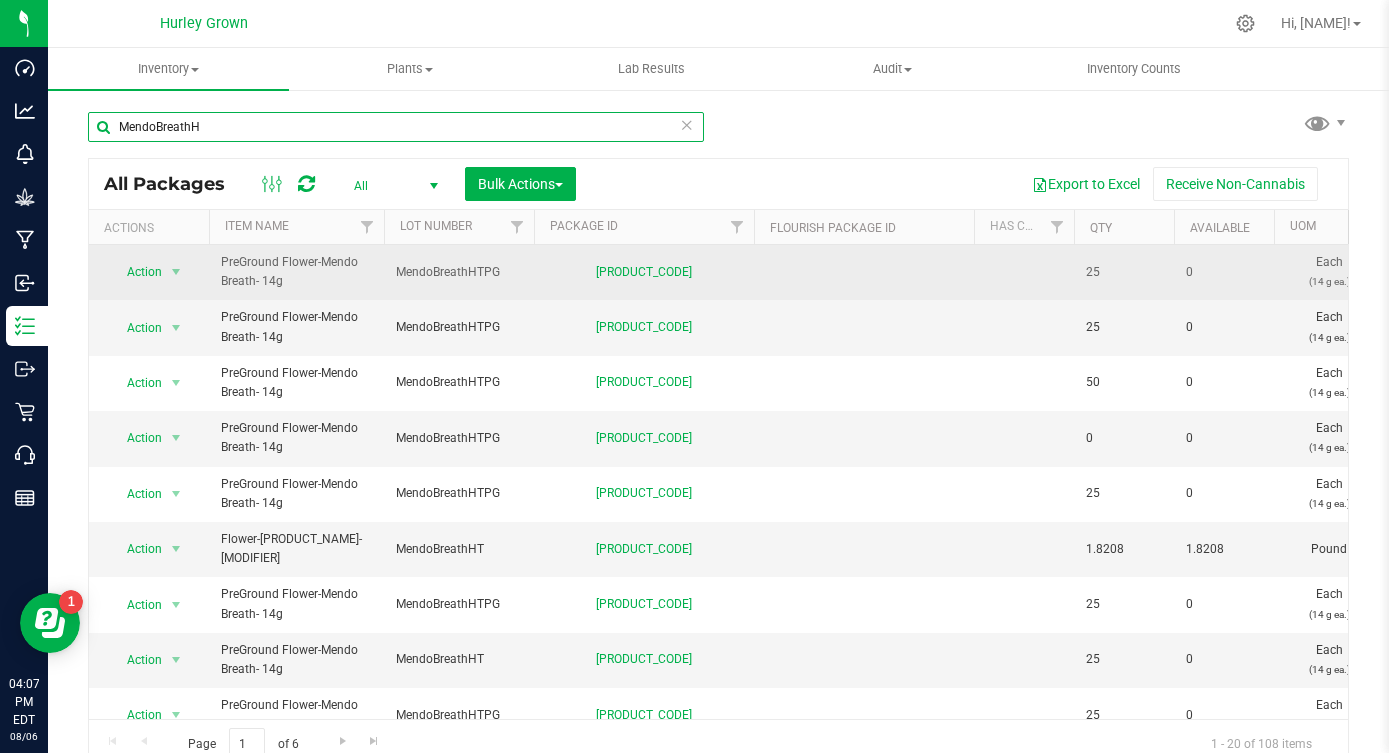 scroll, scrollTop: 0, scrollLeft: 81, axis: horizontal 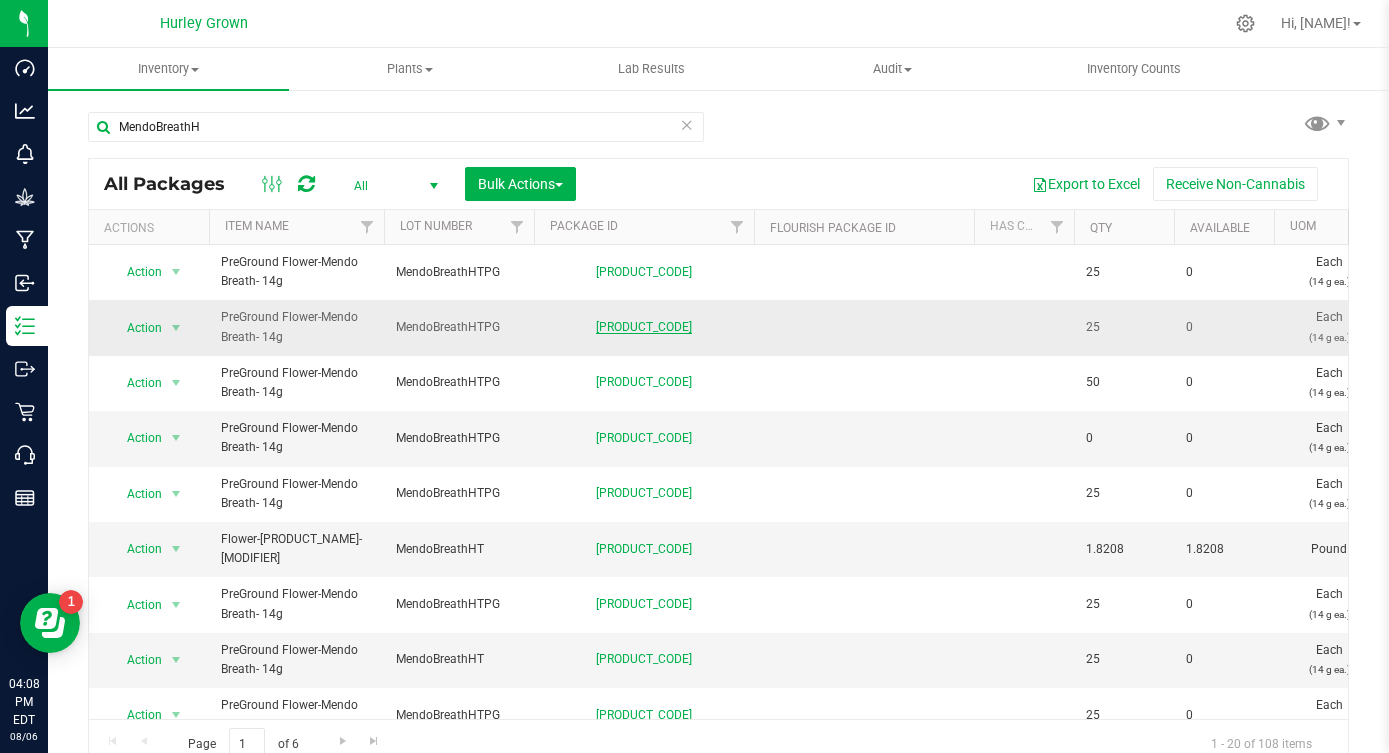 click on "[PRODUCT_CODE]" at bounding box center [644, 327] 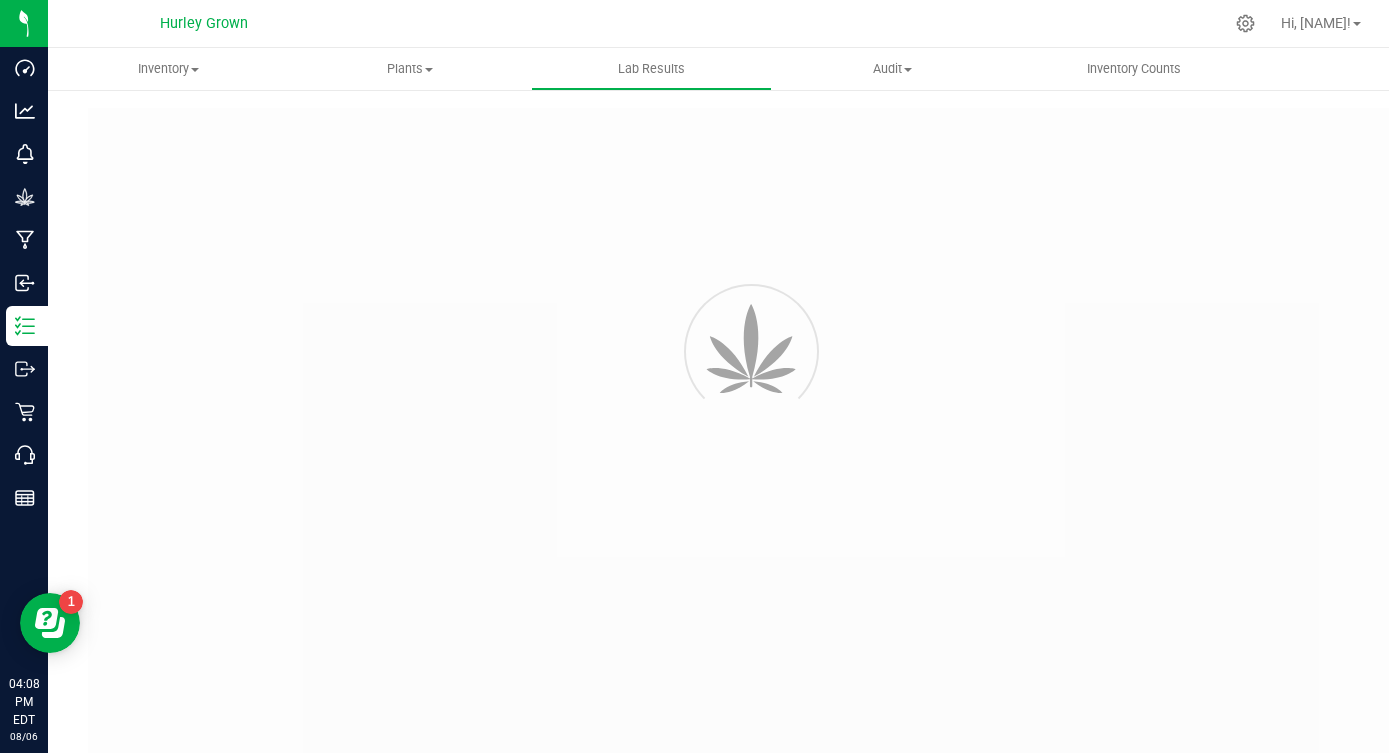 type on "[PRODUCT_CODE]" 